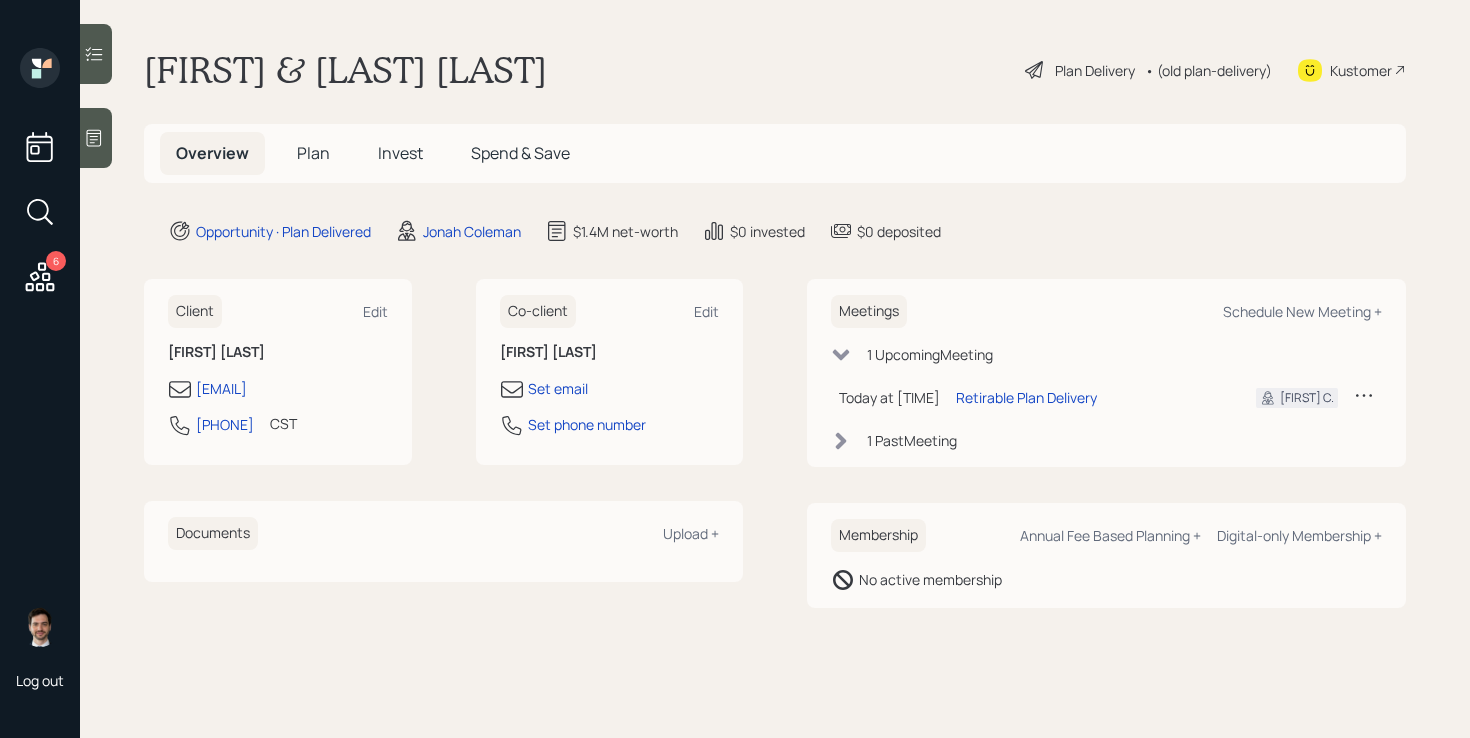 scroll, scrollTop: 0, scrollLeft: 0, axis: both 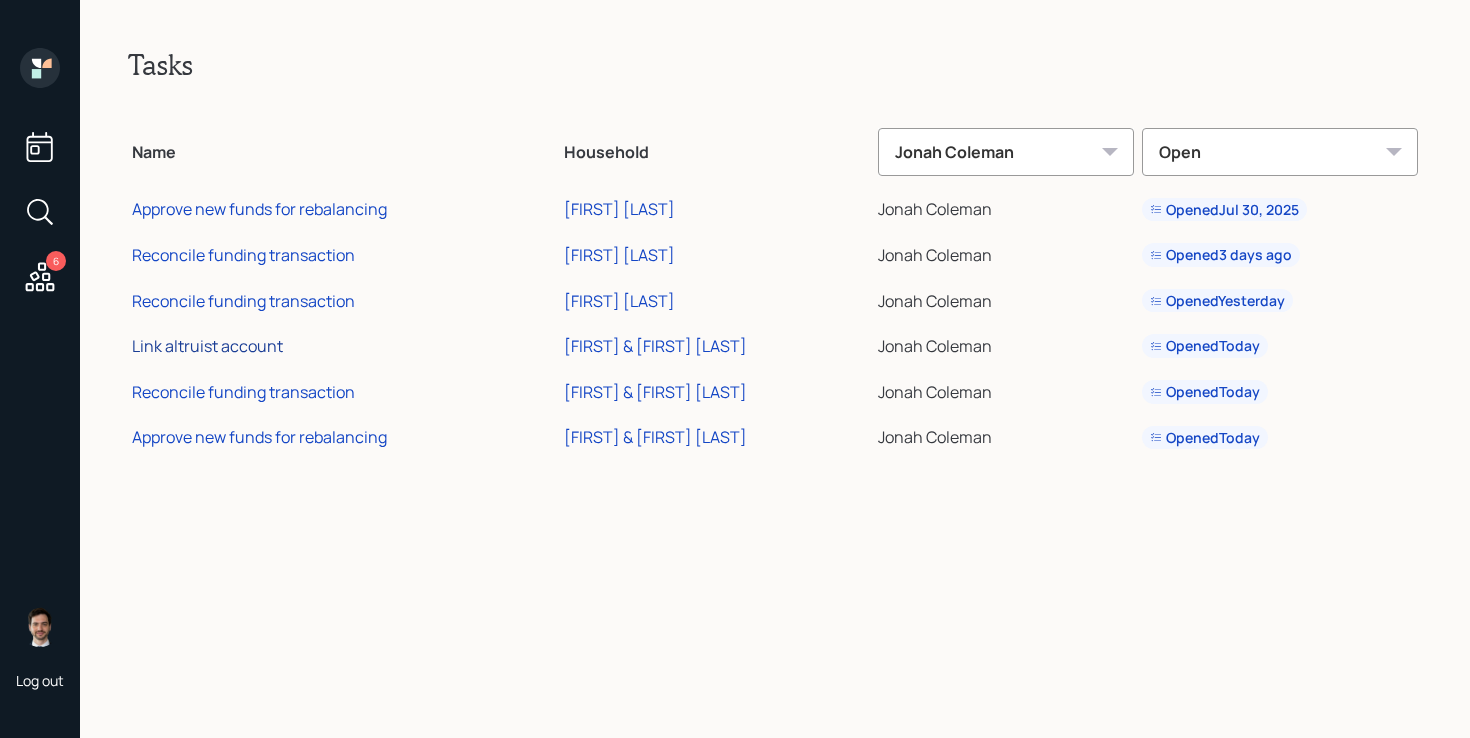 click on "Link altruist account" at bounding box center [207, 346] 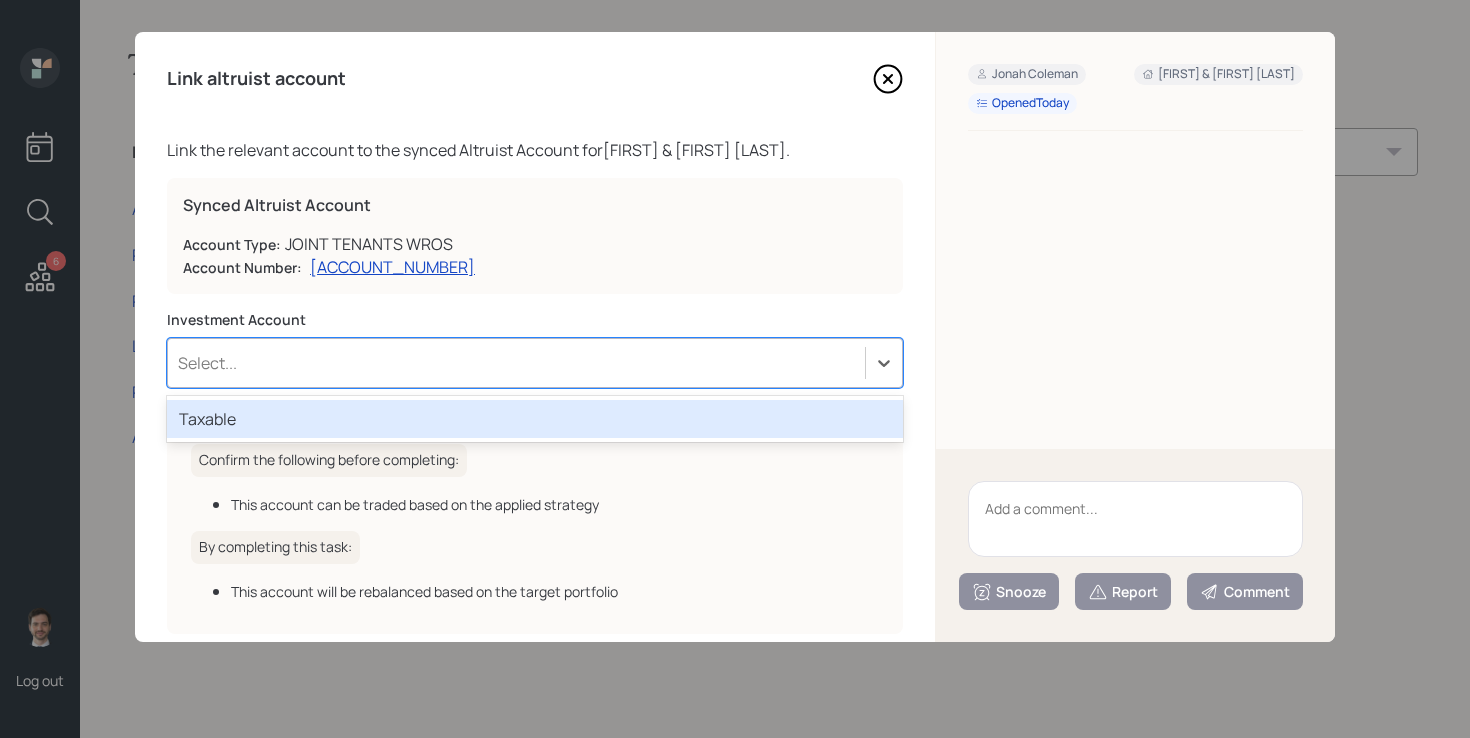 click on "Select..." at bounding box center (516, 363) 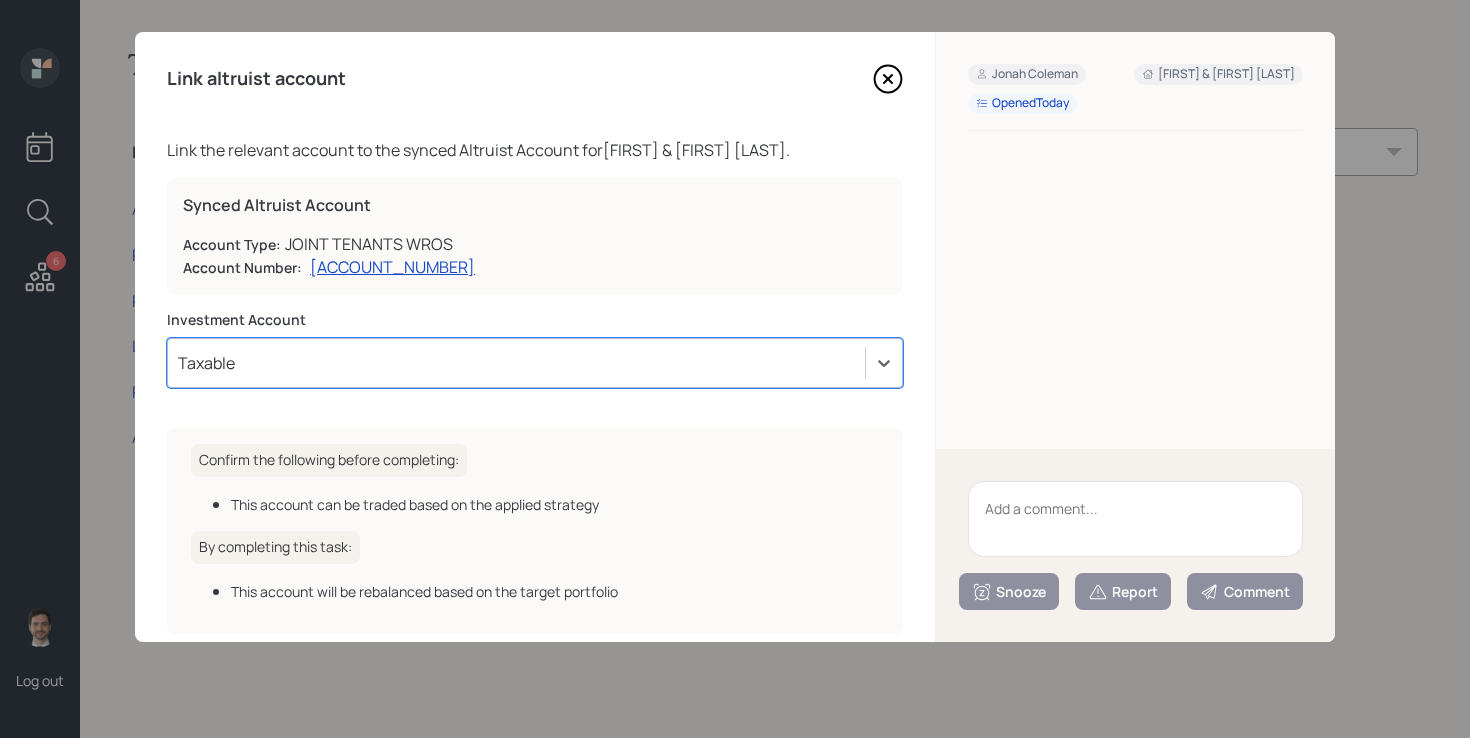 scroll, scrollTop: 93, scrollLeft: 0, axis: vertical 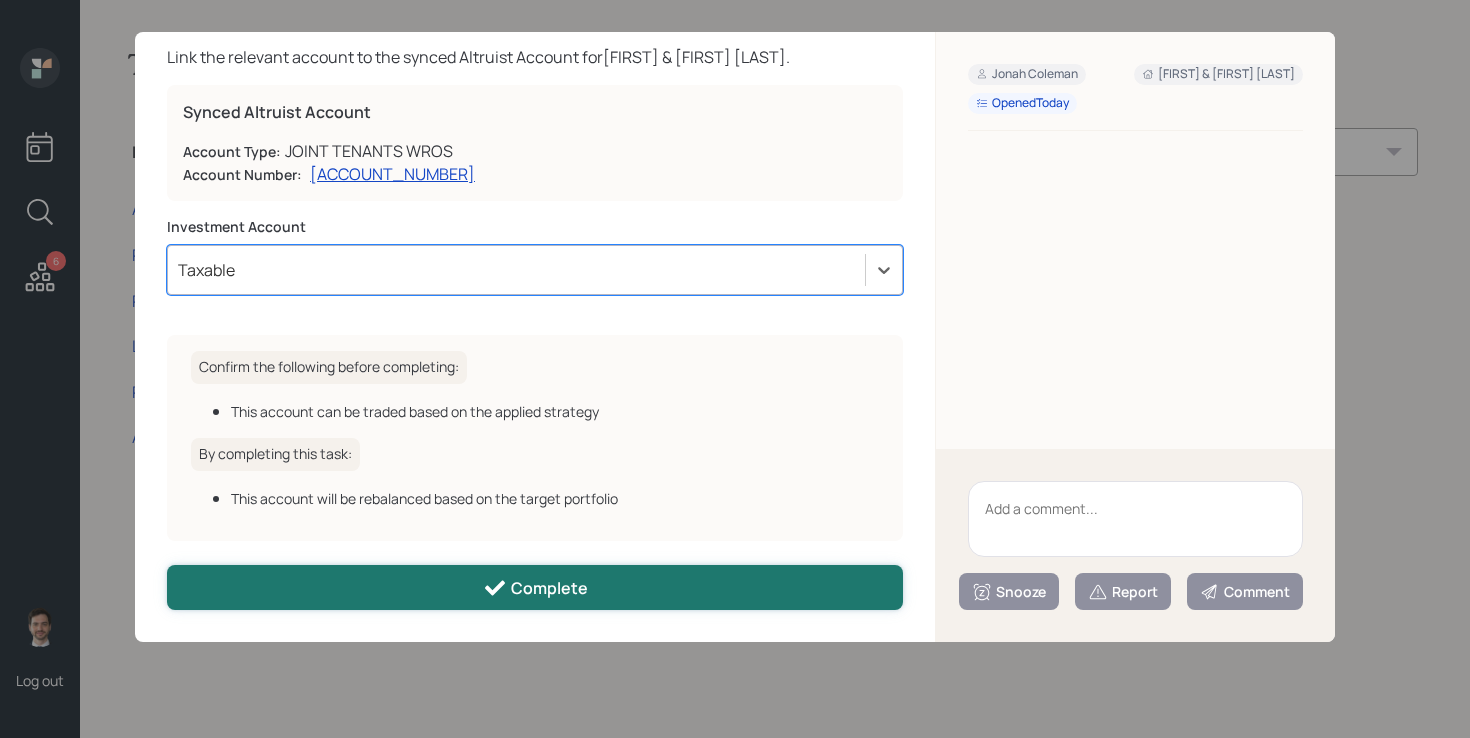 click on "Complete" at bounding box center (535, 587) 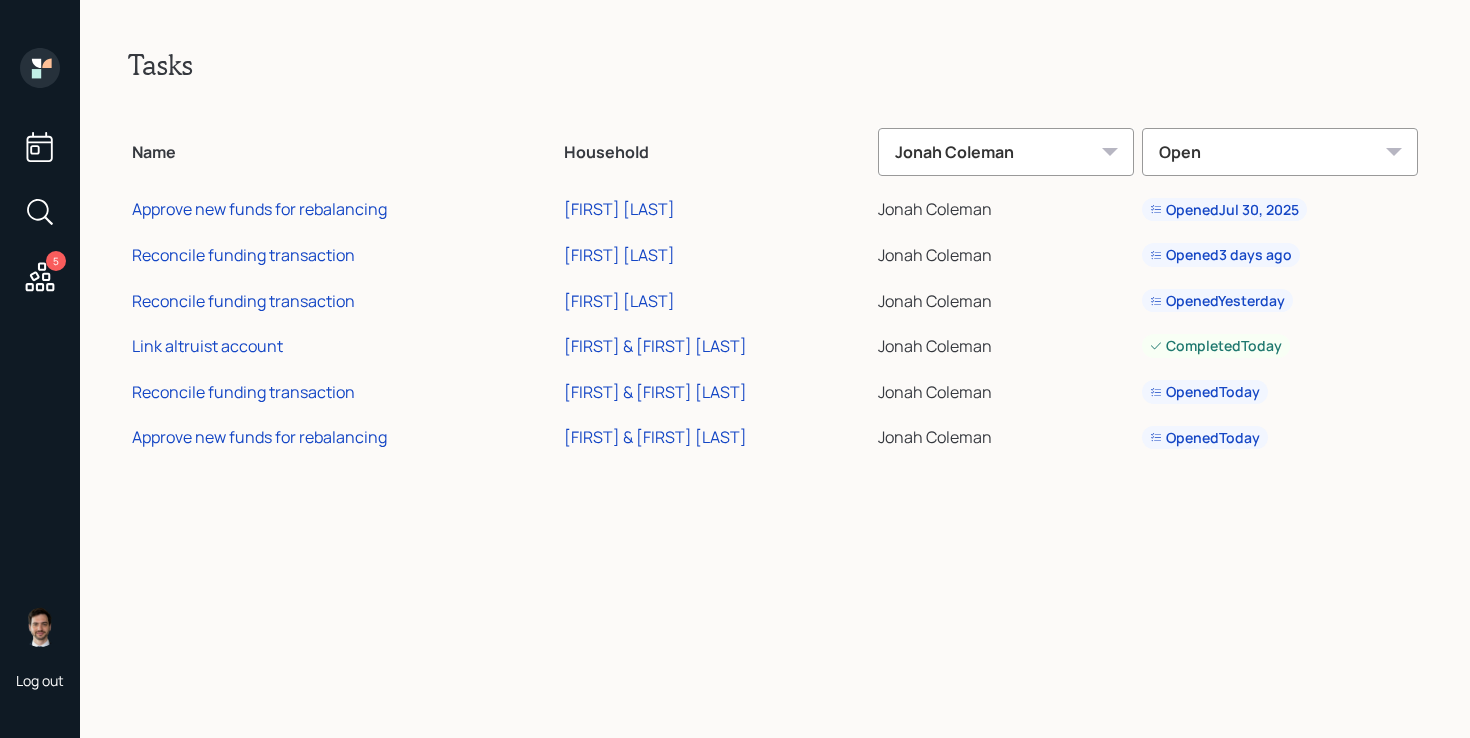 click 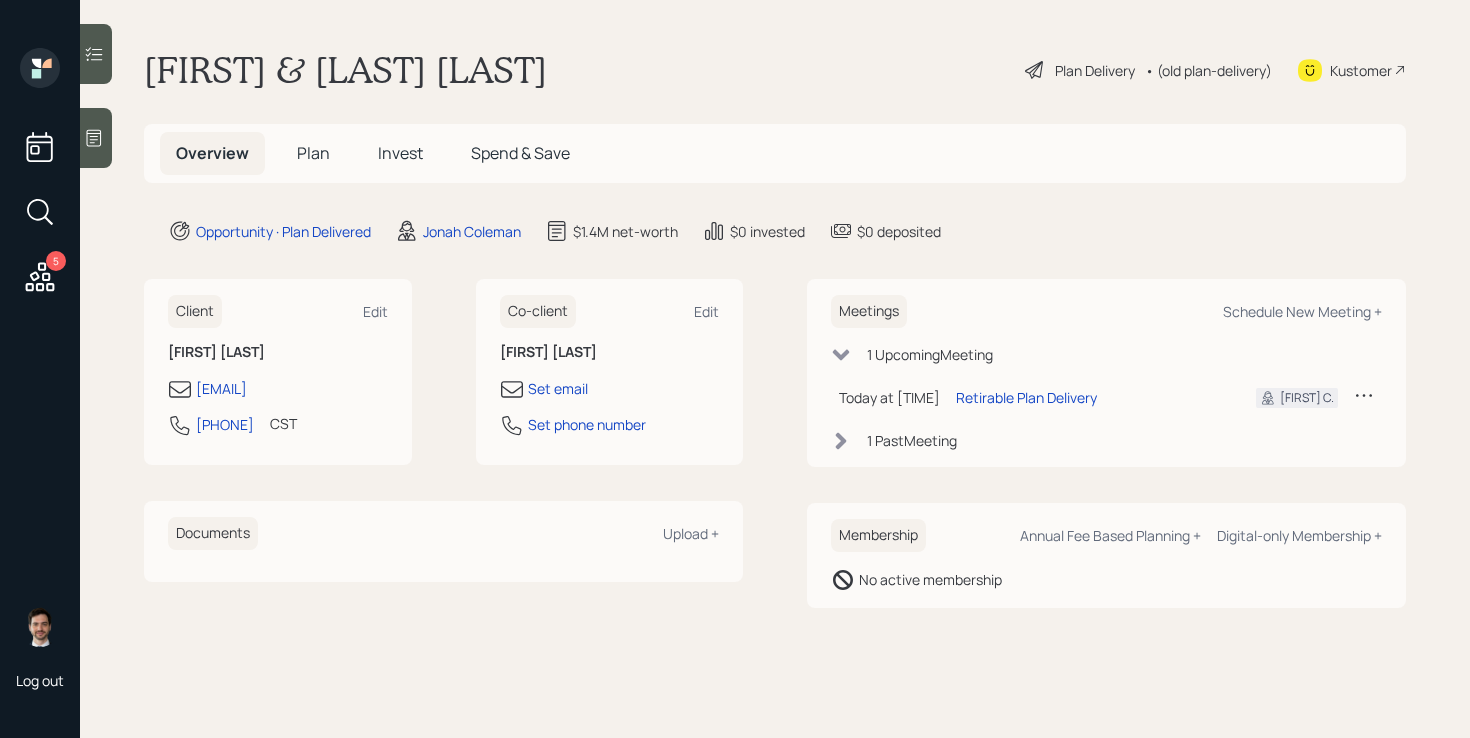 click on "Plan" at bounding box center [313, 153] 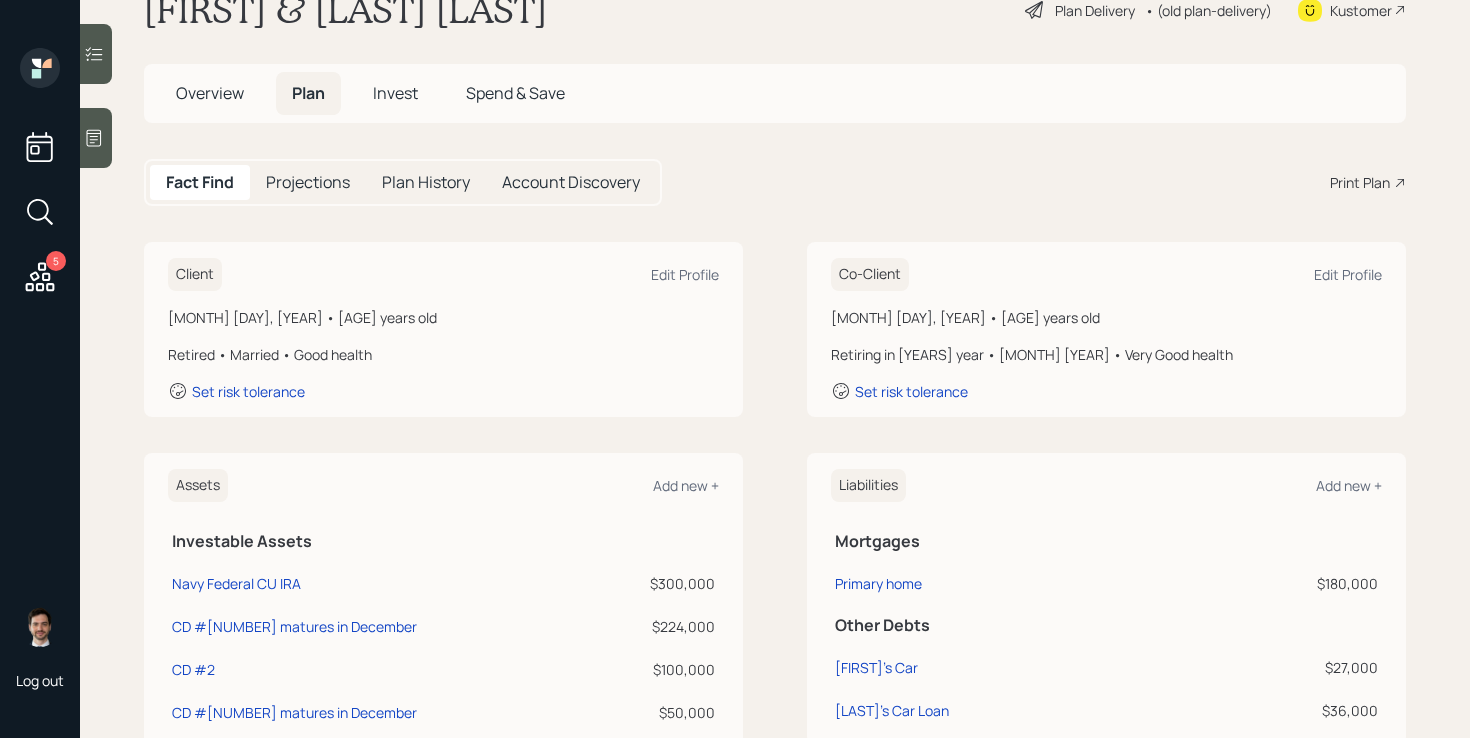 scroll, scrollTop: 0, scrollLeft: 0, axis: both 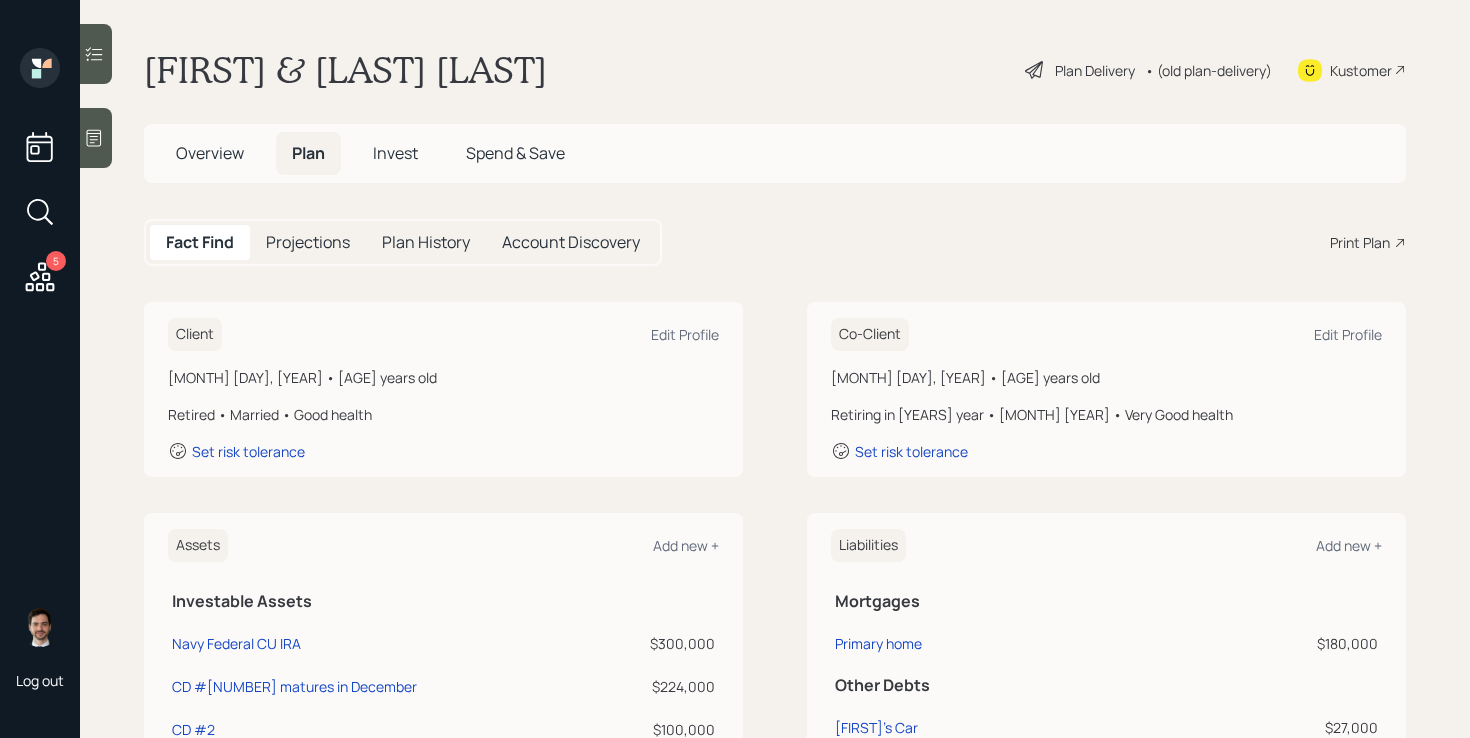 click on "Plan Delivery" at bounding box center [1095, 70] 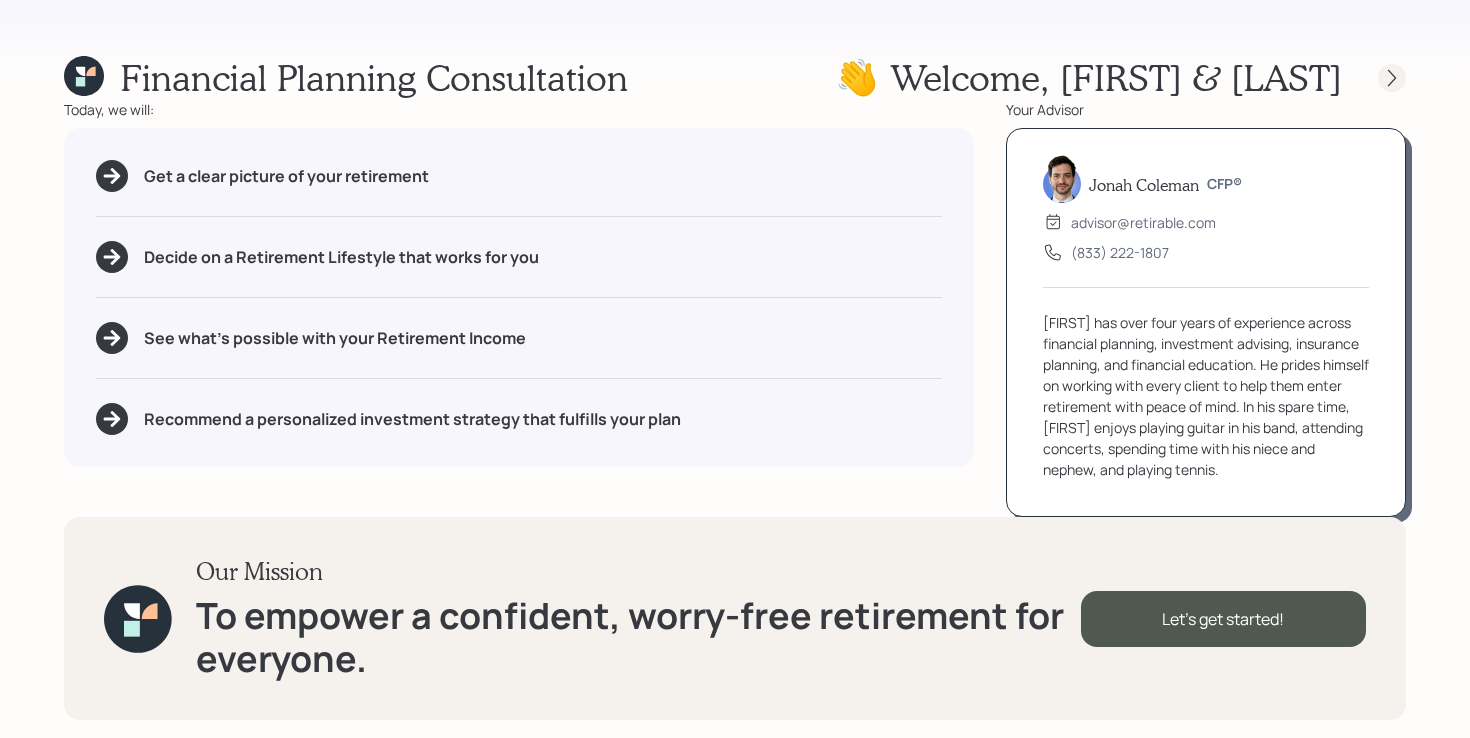 click 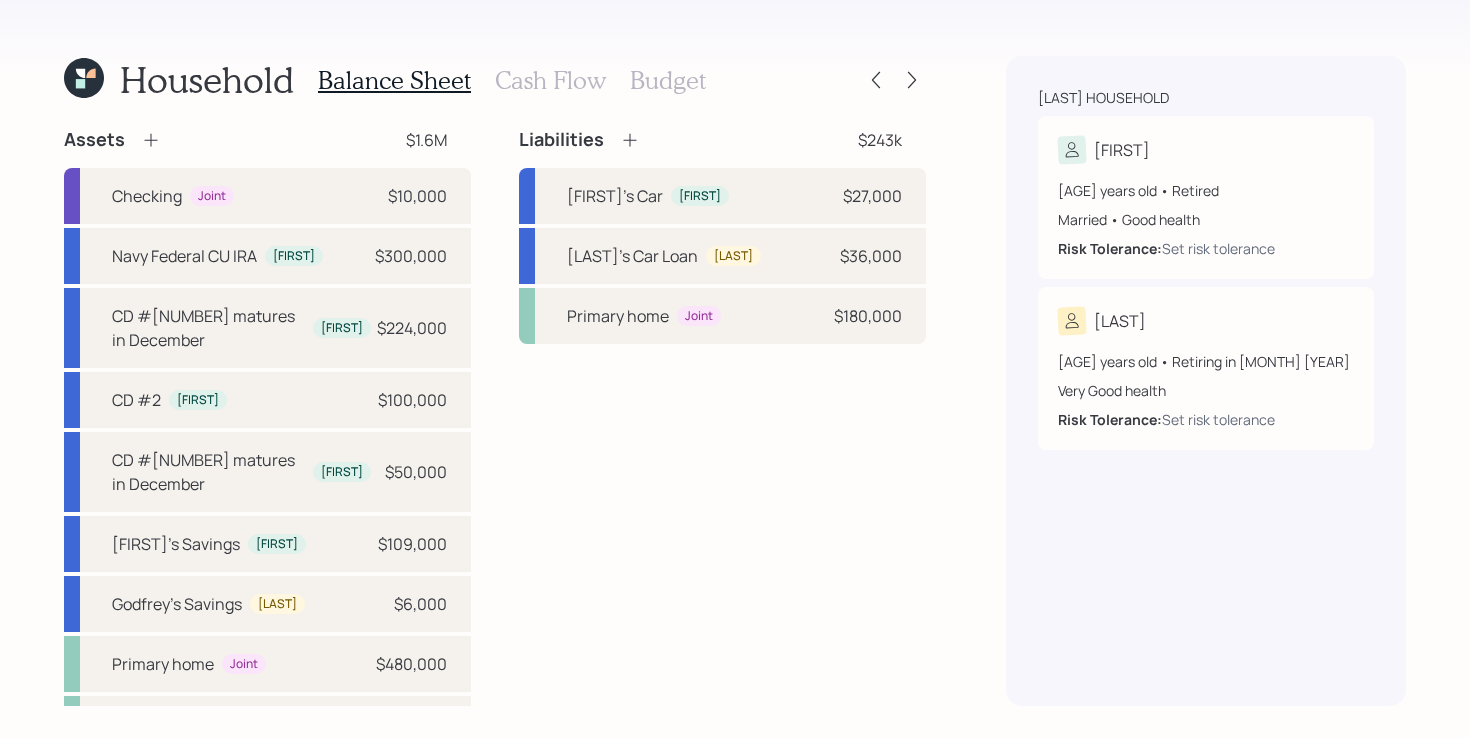 click on "Cash Flow" at bounding box center [550, 80] 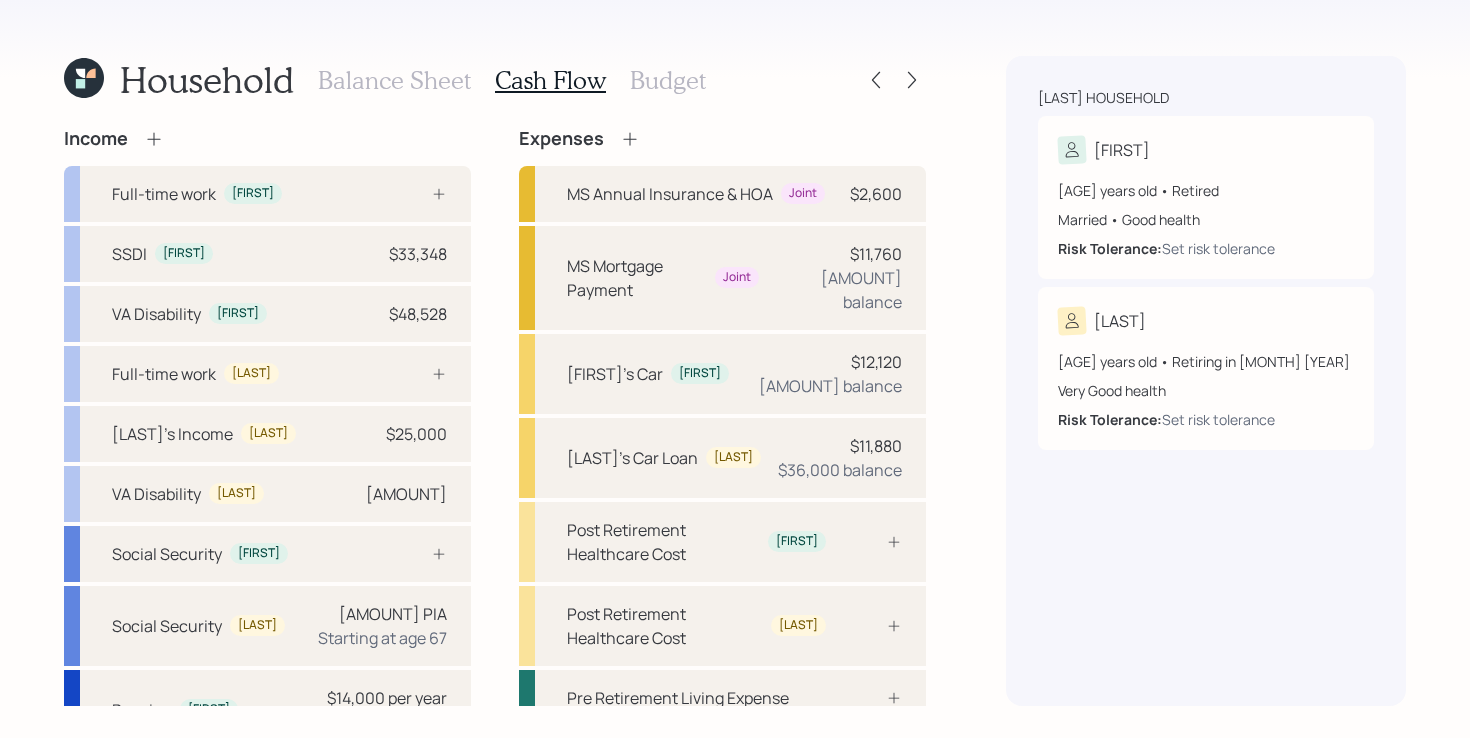 click on "Household Balance Sheet Cash Flow Budget Income Full-time work [FIRST] SSDI [FIRST] [AMOUNT] VA Disability [FIRST] [AMOUNT] Full-time work [LAST] [LAST]'s Income [LAST] [AMOUNT] VA Disability [LAST] [AMOUNT] Social Security [FIRST] Social Security [LAST] [AMOUNT] PIA Starting at age [AGE] Pension [FIRST] [AMOUNT] per year Starting in [YEAR] for life Military Retirement [FIRST] [AMOUNT] per year Starting in [YEAR] for life Tennesse Rental Properties (3) [AMOUNT] Expenses MS Annual Insurance & HOA Joint [AMOUNT] MS Mortgage Payment Joint [AMOUNT] [AMOUNT] balance [FIRST]'s Car [FIRST] [AMOUNT] [AMOUNT] balance [LAST]'s Car Loan [LAST] [AMOUNT] [AMOUNT] balance Post Retirement Healthcare Cost [FIRST] Post Retirement Healthcare Cost [LAST] Pre Retirement Living Expense Post Retirement Living Expense [LAST] household [FIRST] [AGE] years old • Retired Married • Good health Risk Tolerance: Set risk tolerance [LAST] [AGE] years old • Retiring in [MONTH] [YEAR] Very Good health Risk Tolerance: Set risk tolerance" at bounding box center [735, 369] 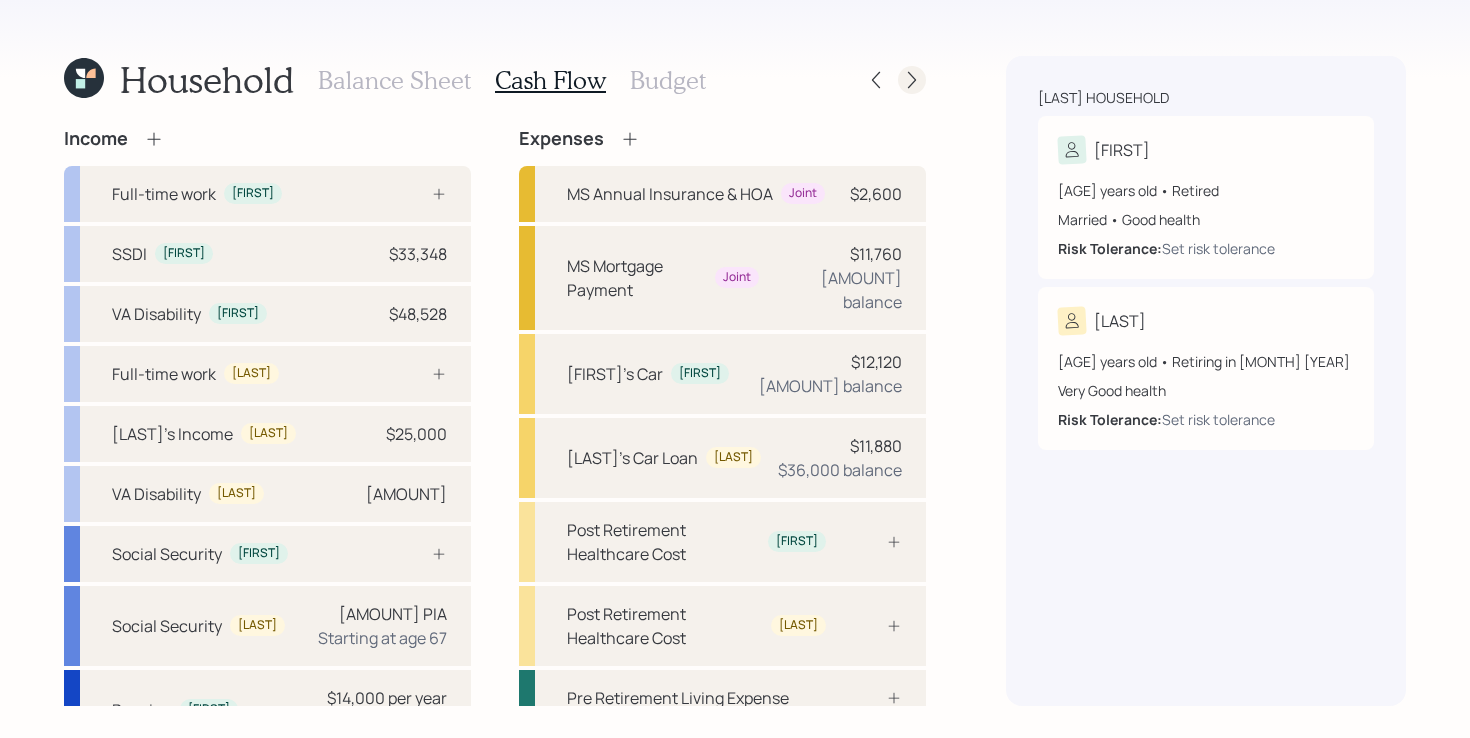 click 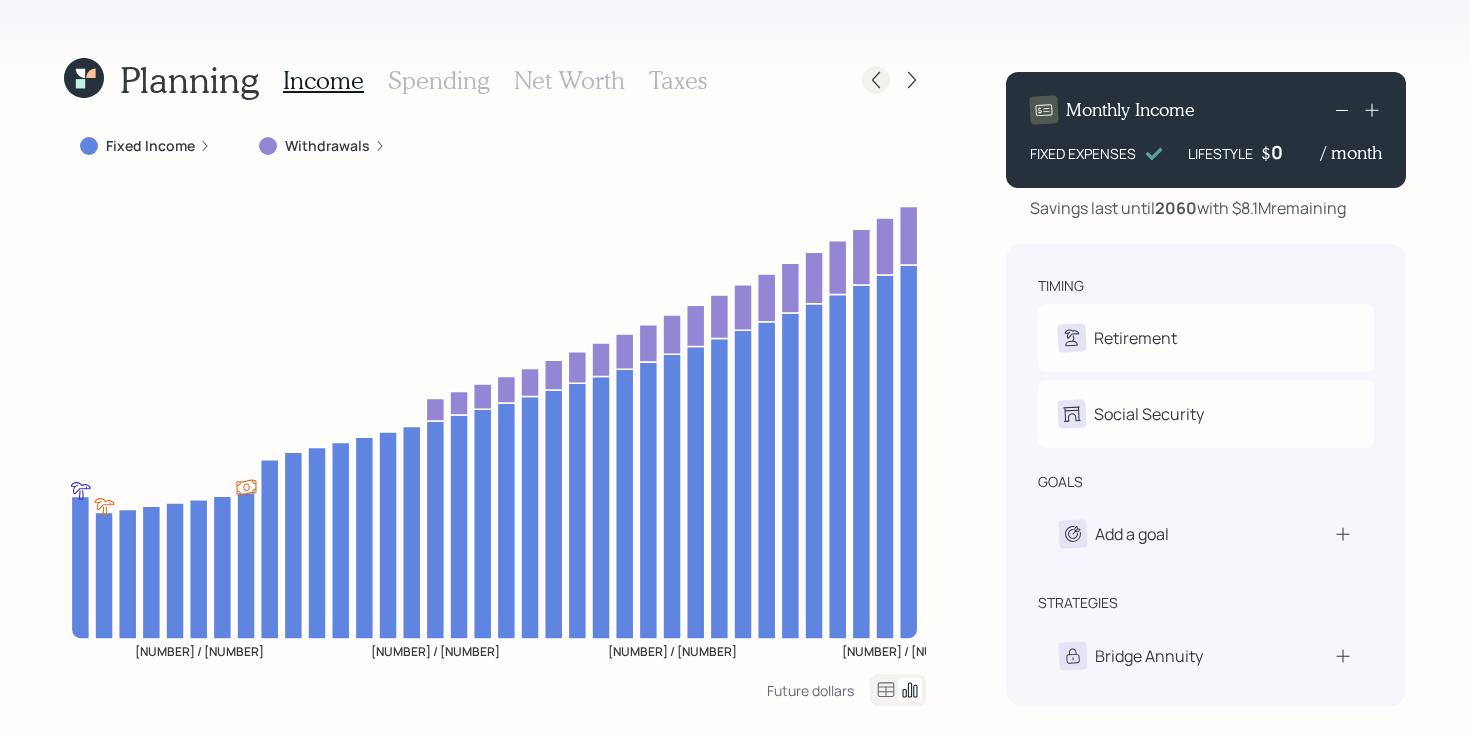 click 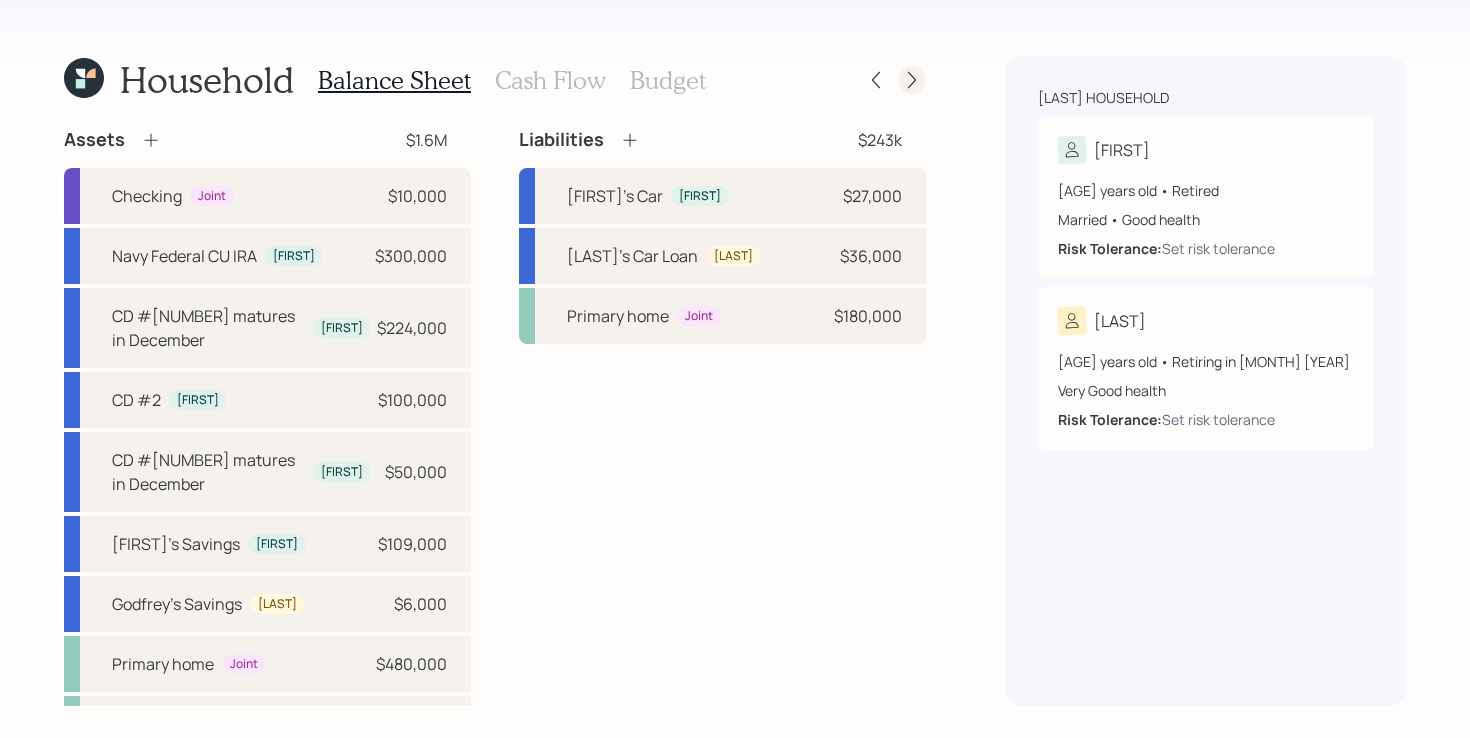 click 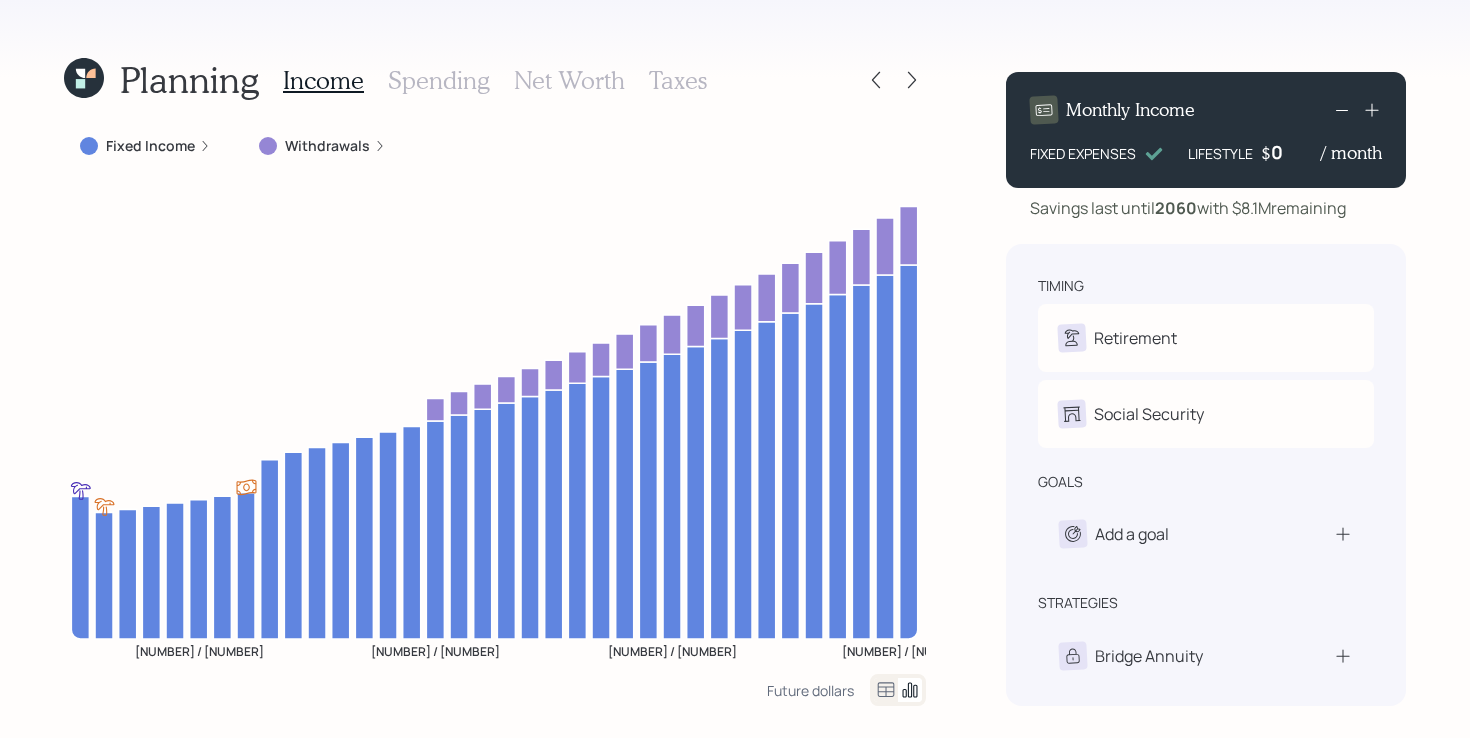 click 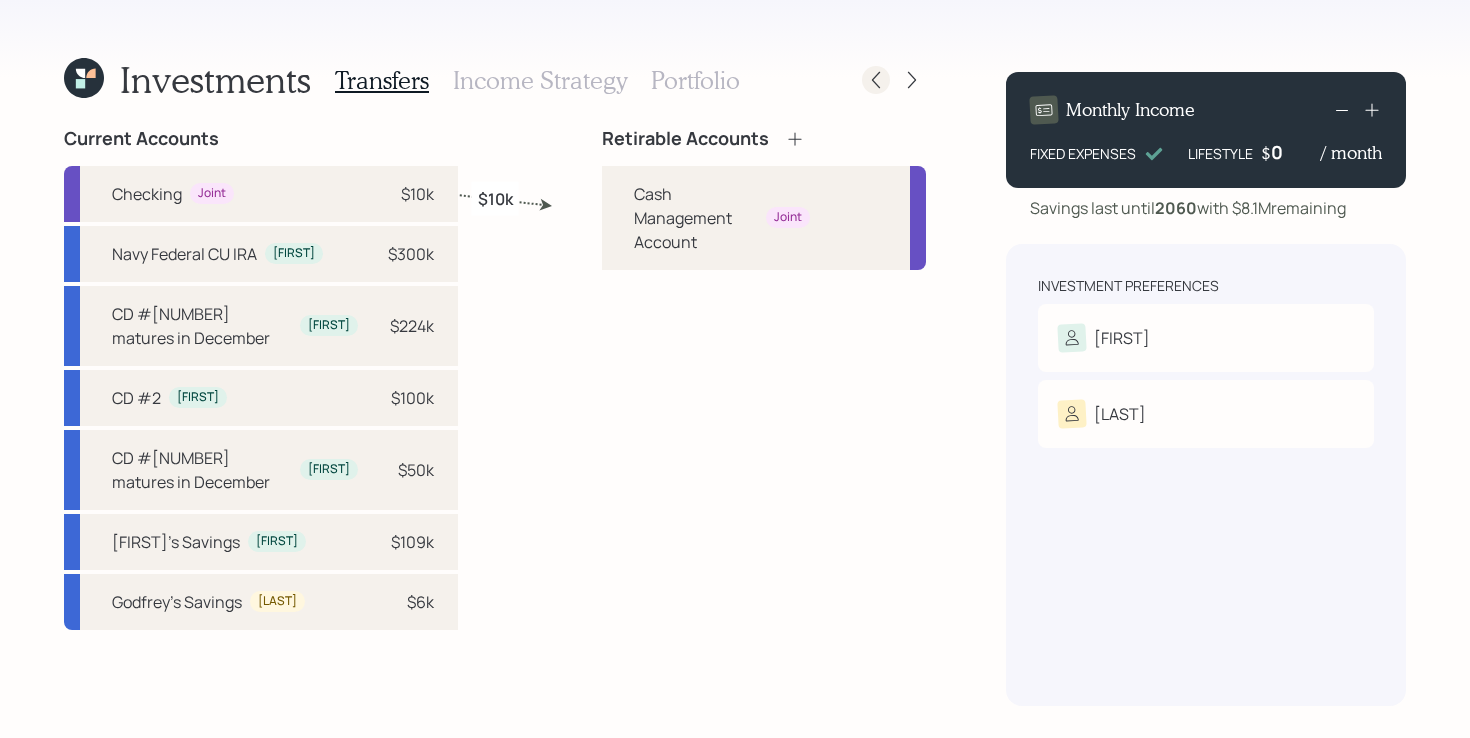 click 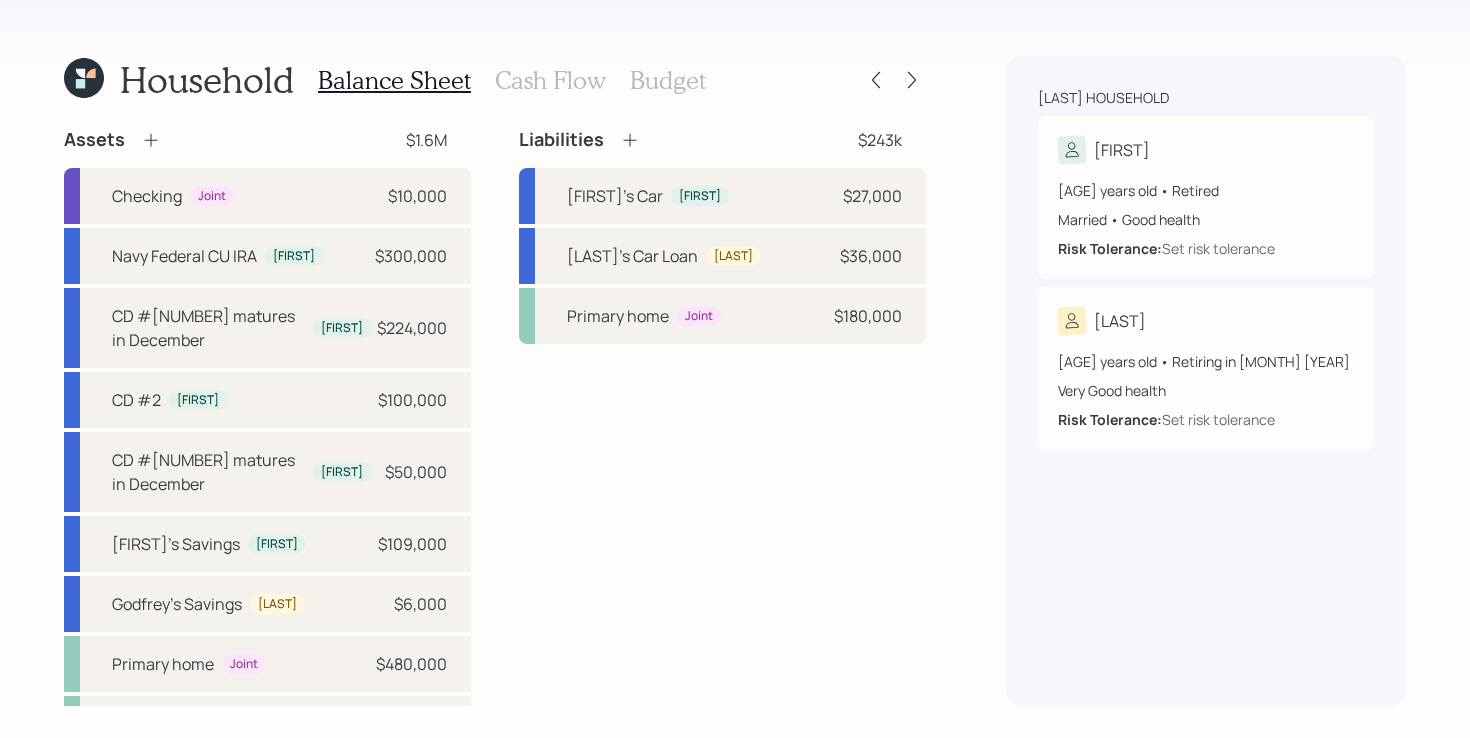 click on "Cash Flow" at bounding box center (550, 80) 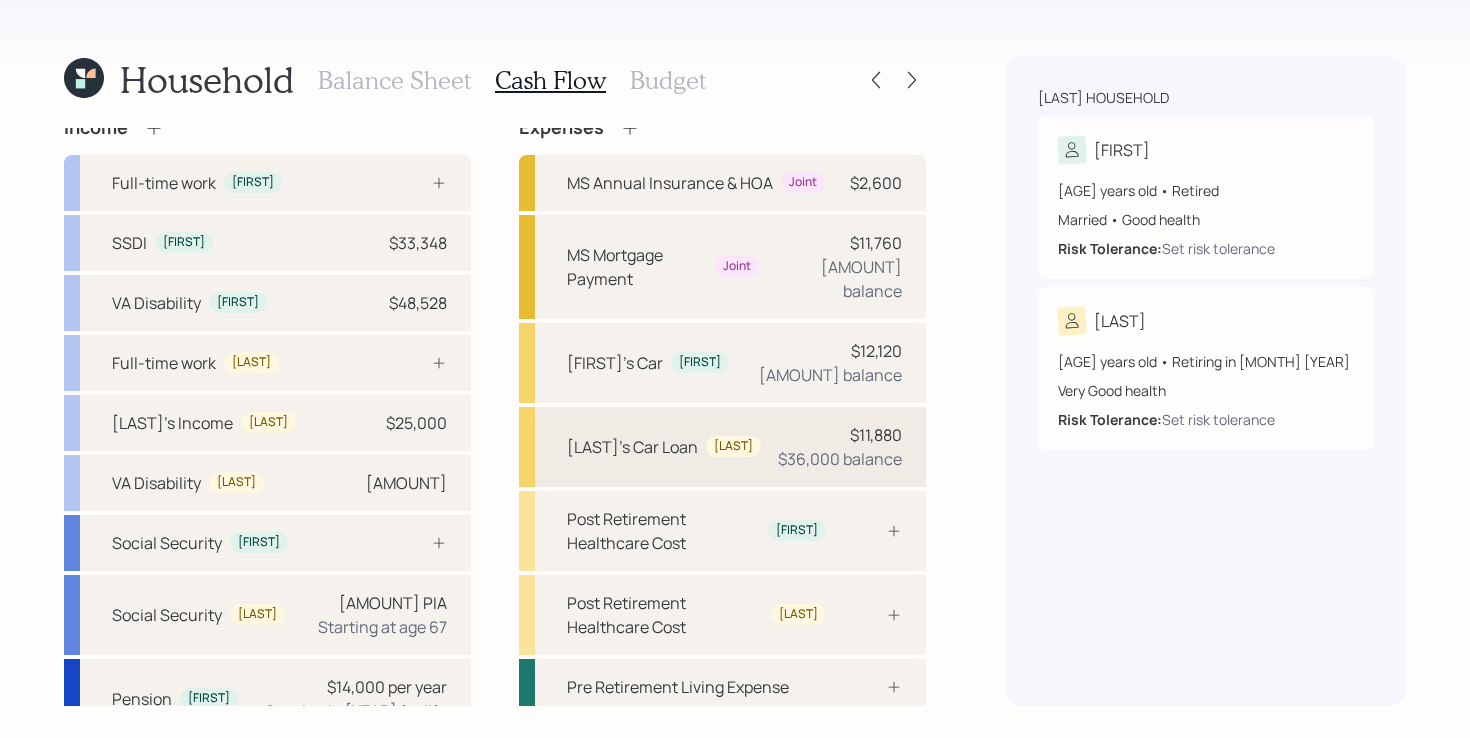 scroll, scrollTop: 0, scrollLeft: 0, axis: both 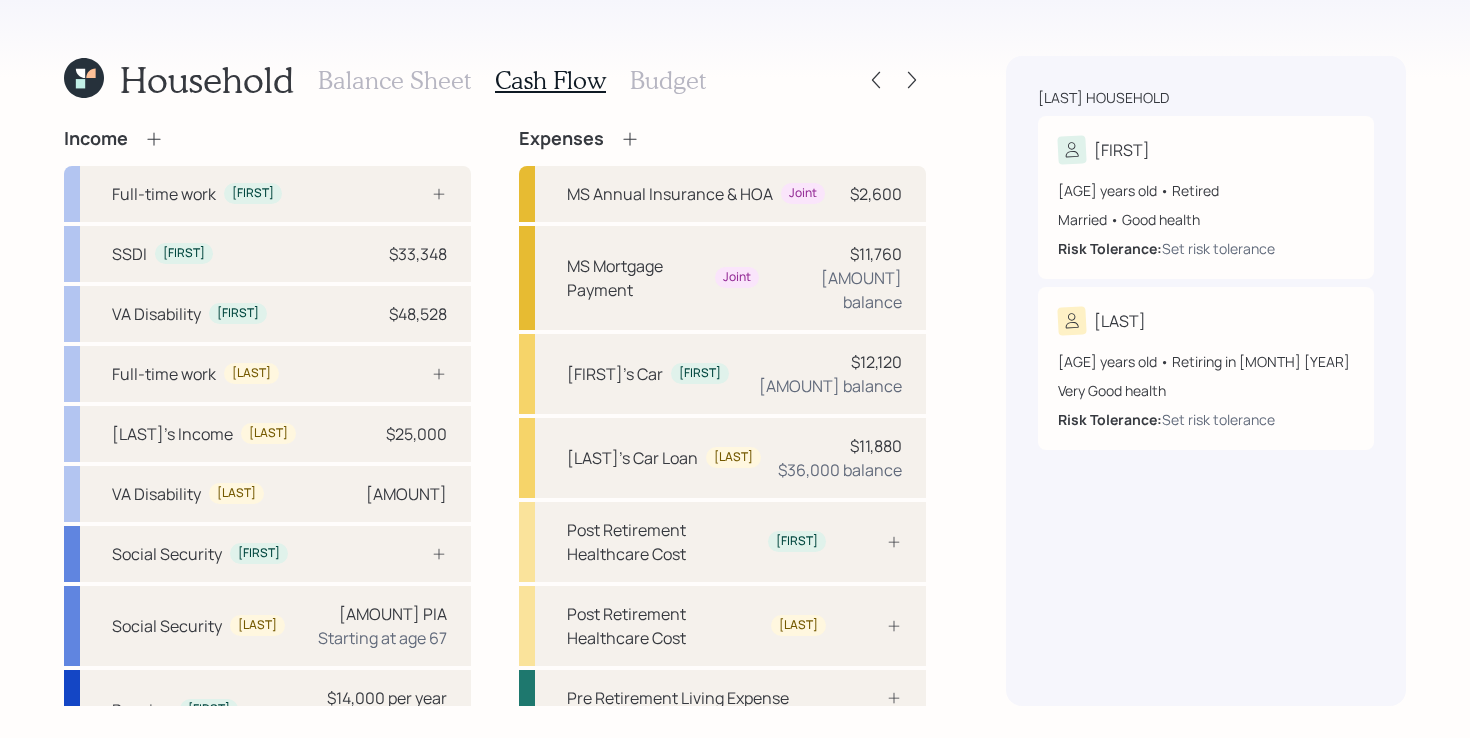 click 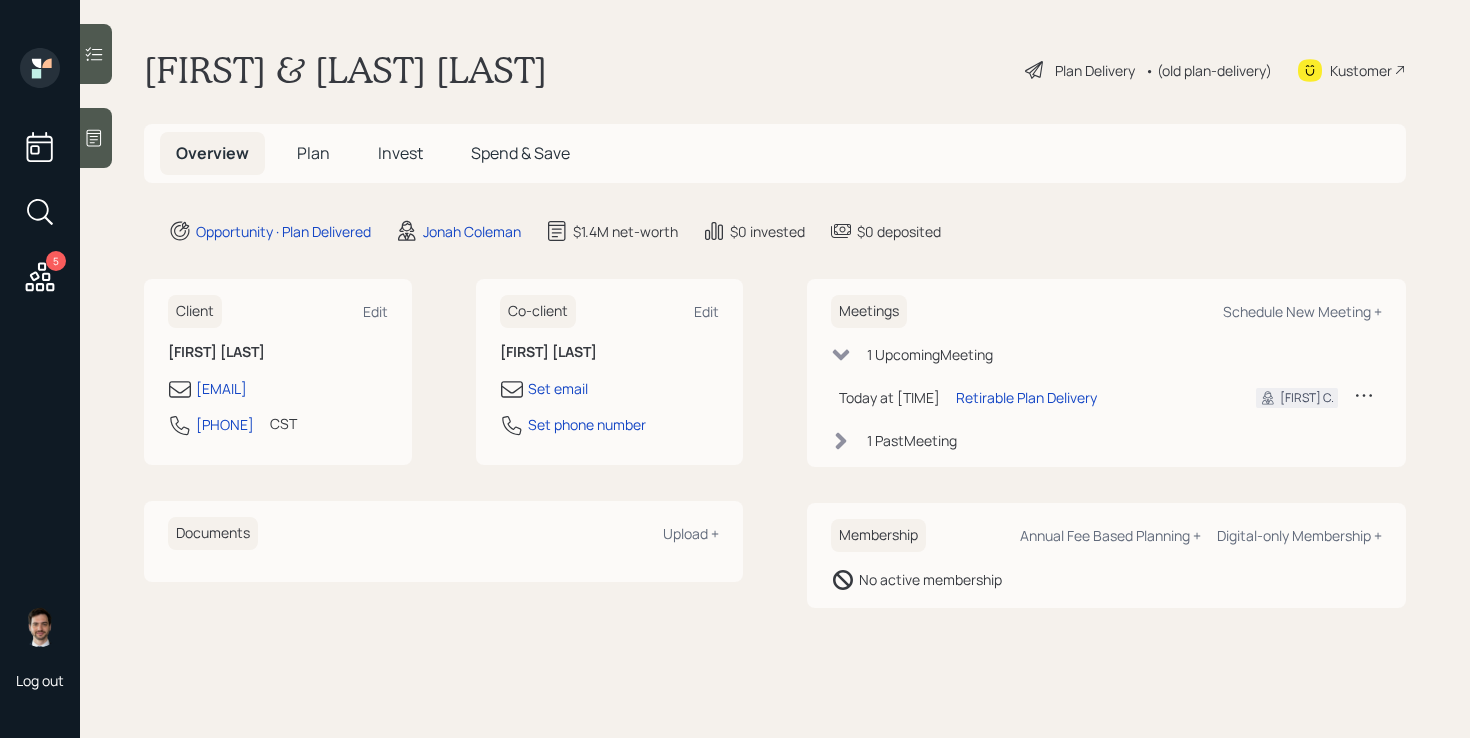 click on "Client Edit [FIRST] [LAST] [EMAIL] [PHONE] CST Currently [TIME] Co-client Edit [LAST] [LAST] Set email Set phone number" at bounding box center [443, 372] 